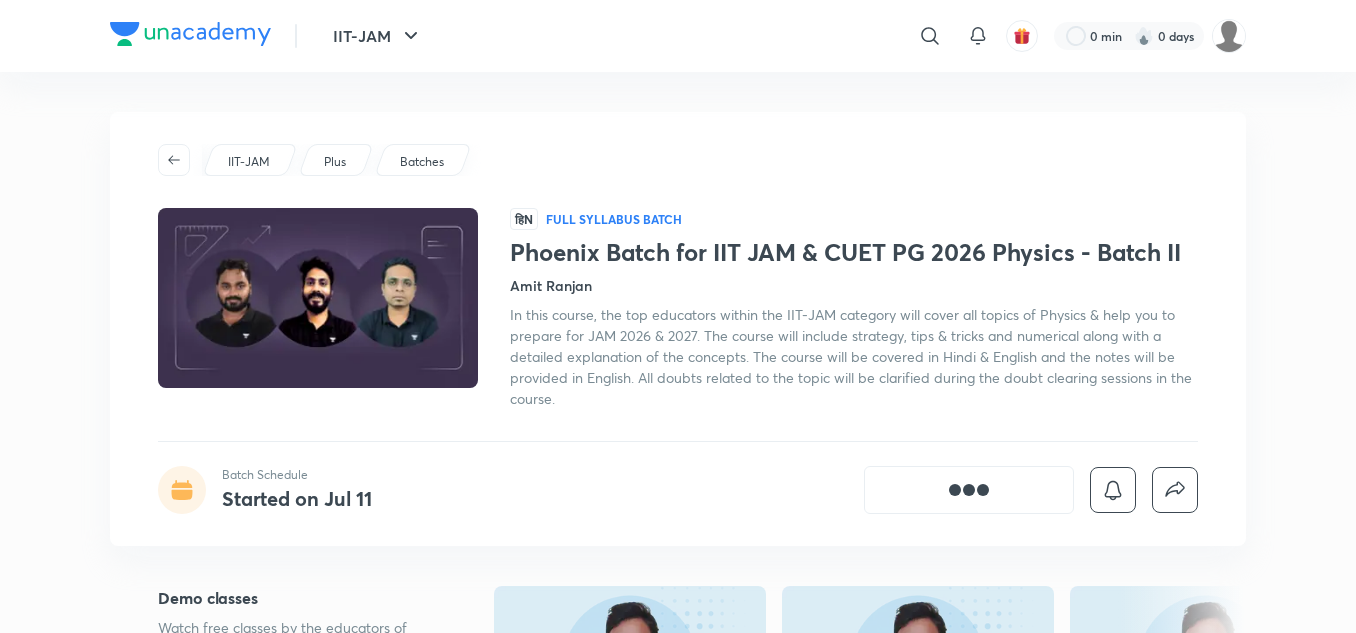 scroll, scrollTop: 0, scrollLeft: 0, axis: both 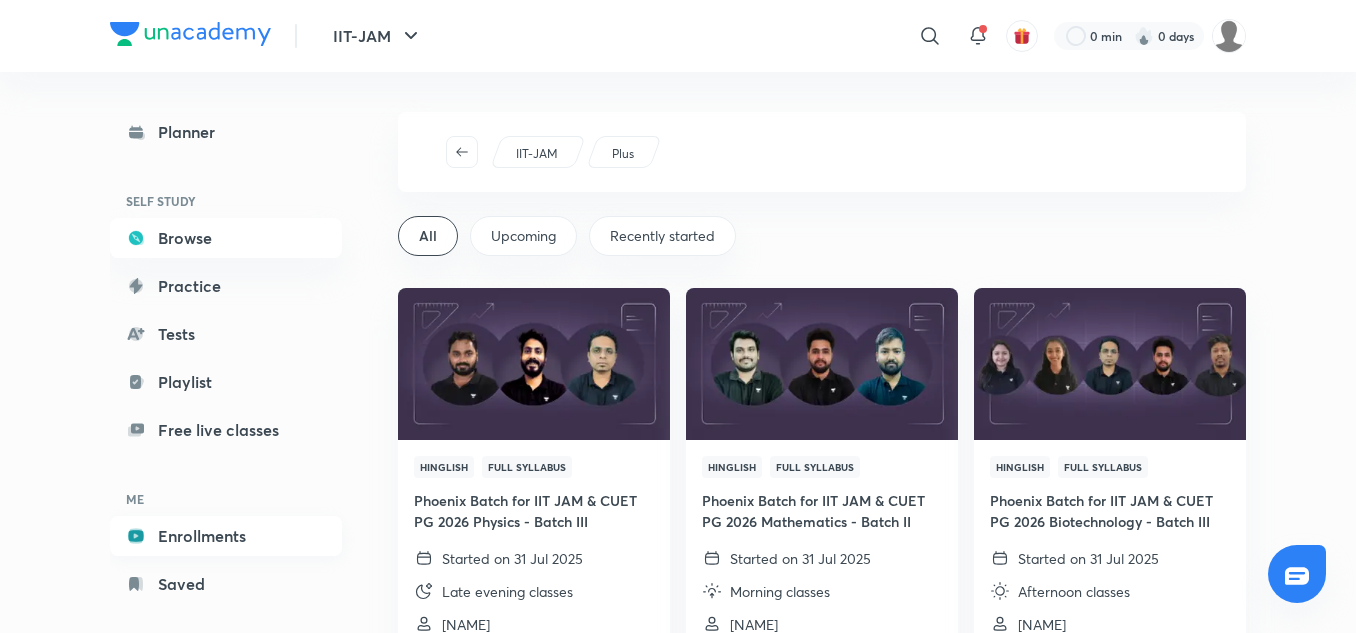 click on "Enrollments" at bounding box center (226, 536) 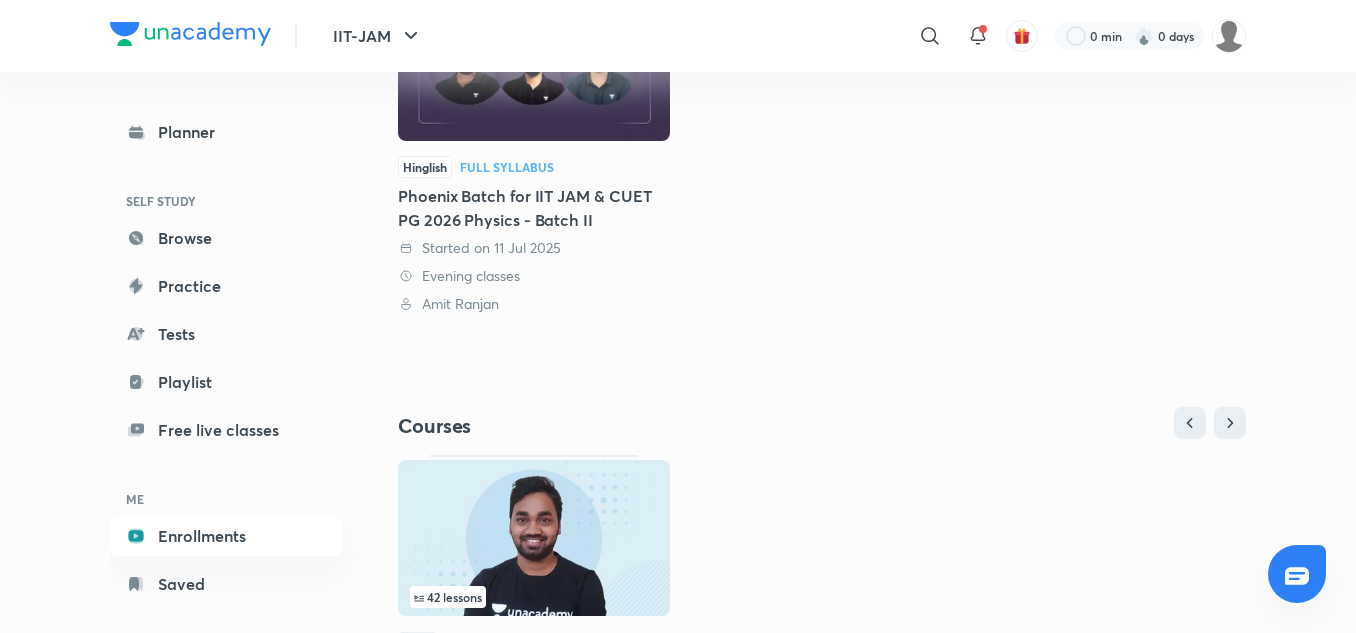 scroll, scrollTop: 544, scrollLeft: 0, axis: vertical 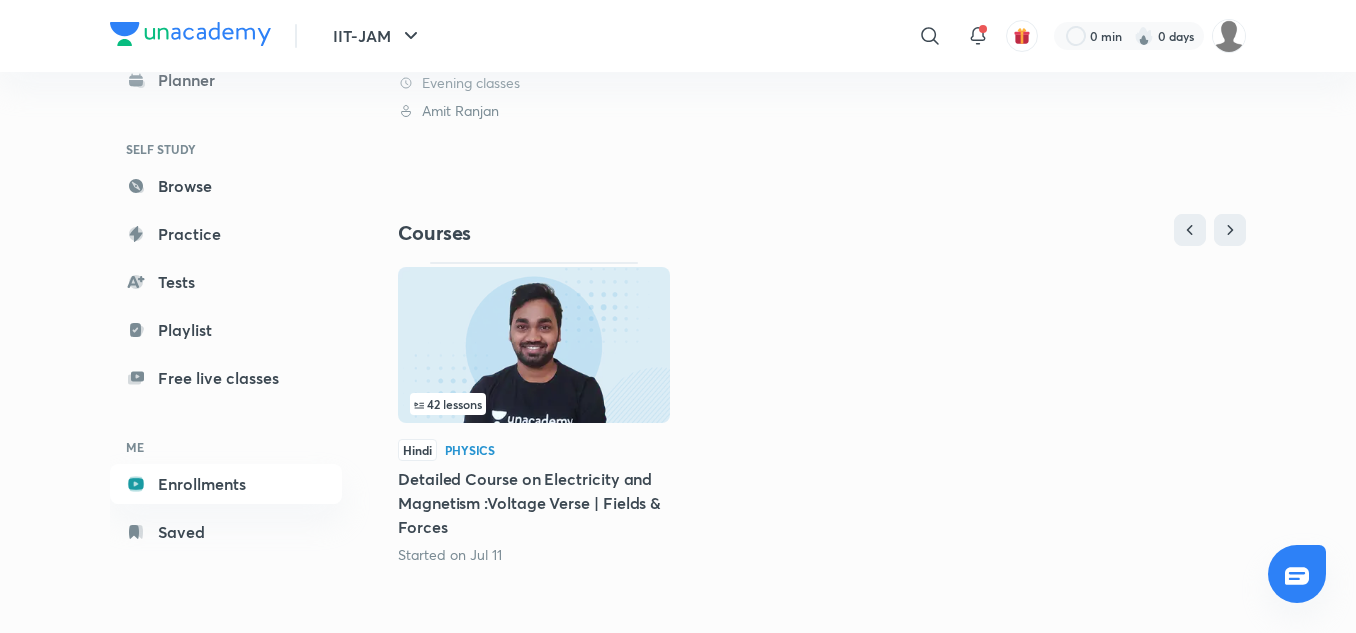click at bounding box center [534, 345] 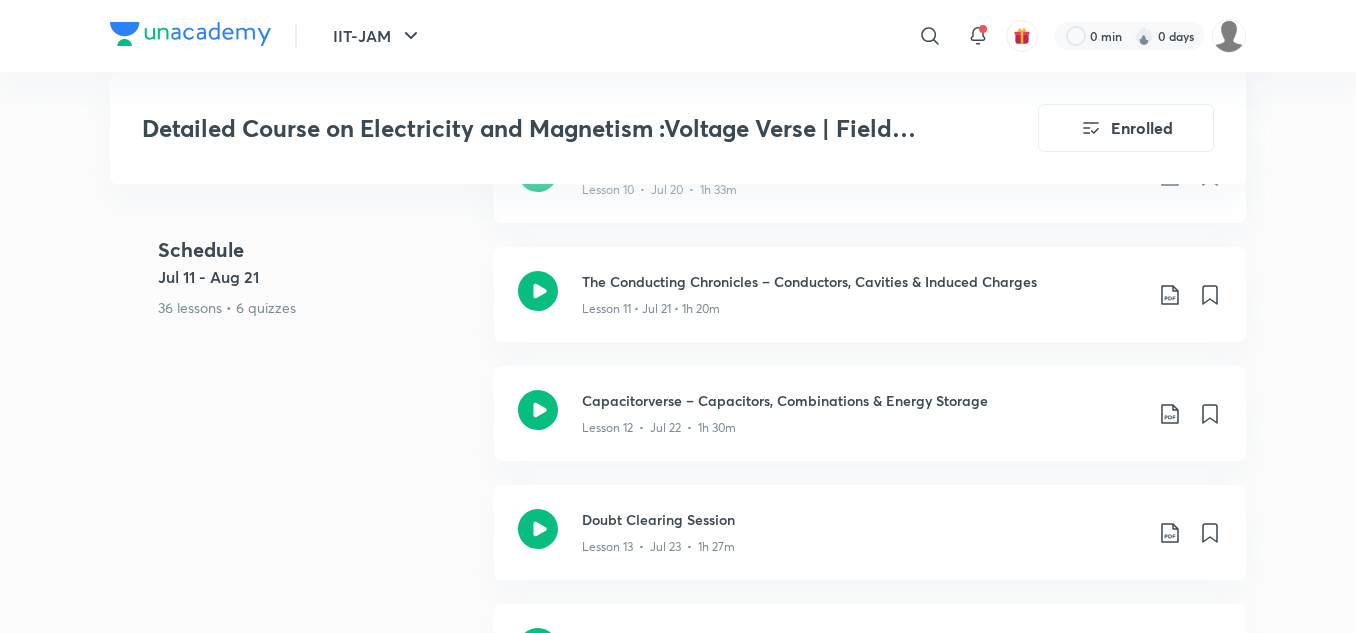 scroll, scrollTop: 2300, scrollLeft: 0, axis: vertical 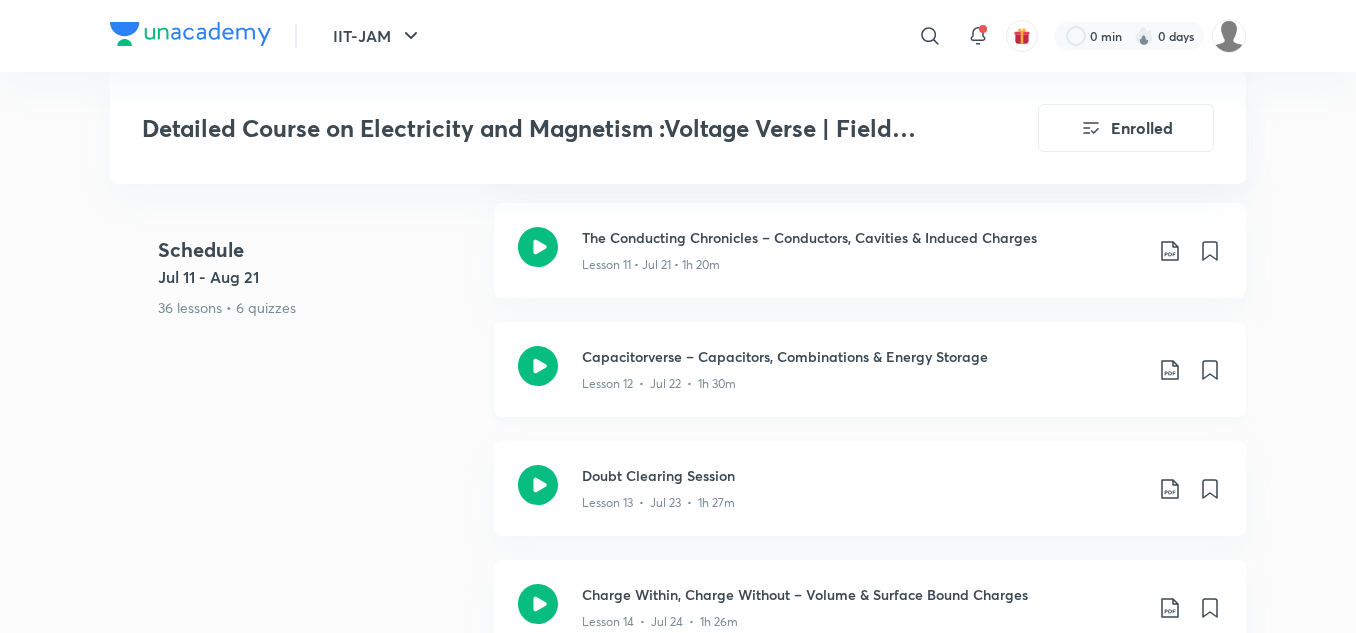 click 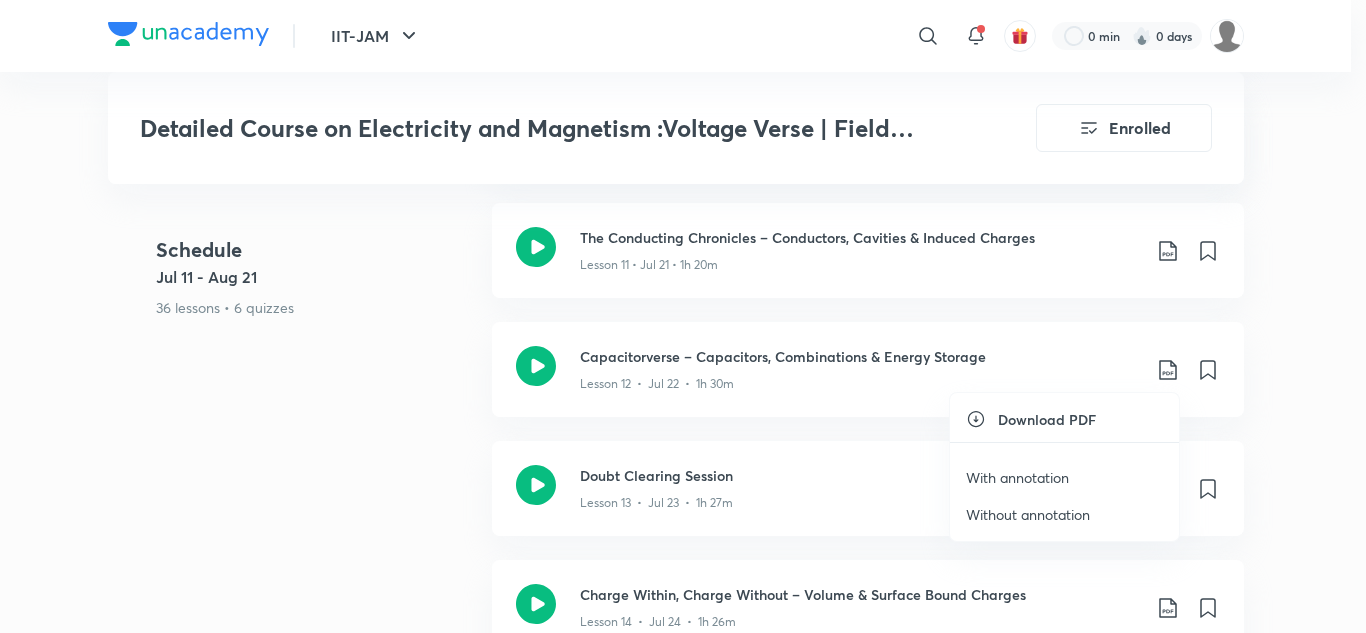 click on "With annotation" at bounding box center (1017, 477) 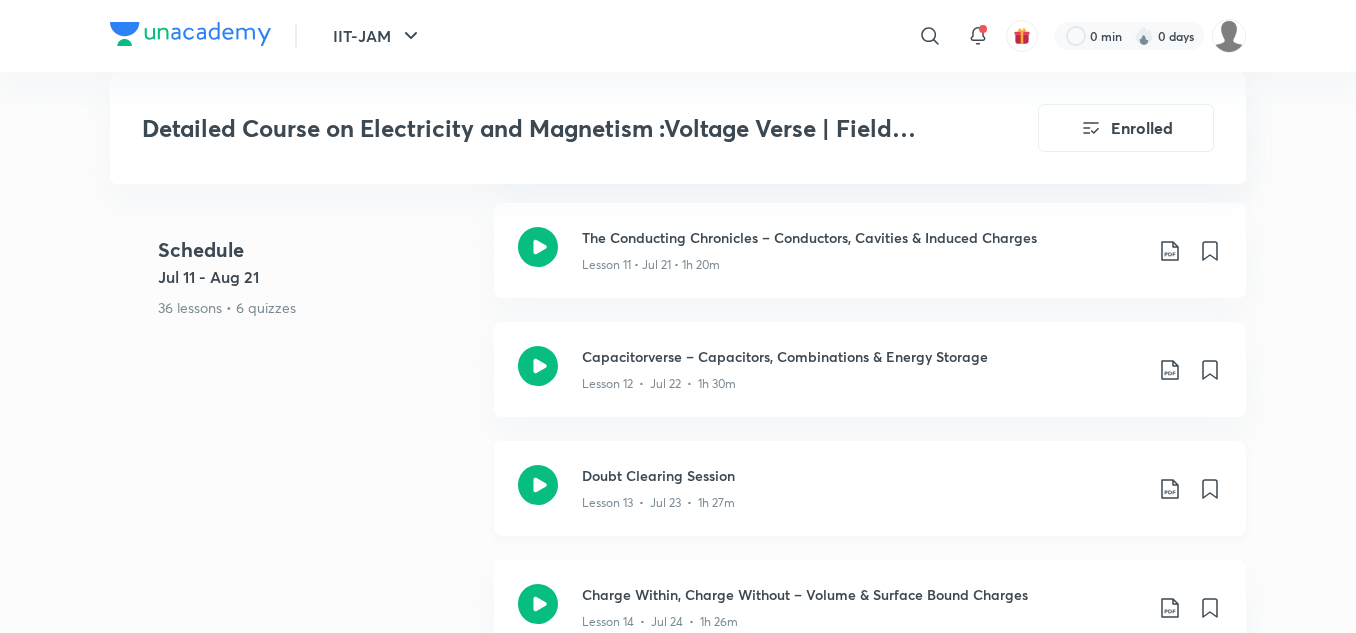 click 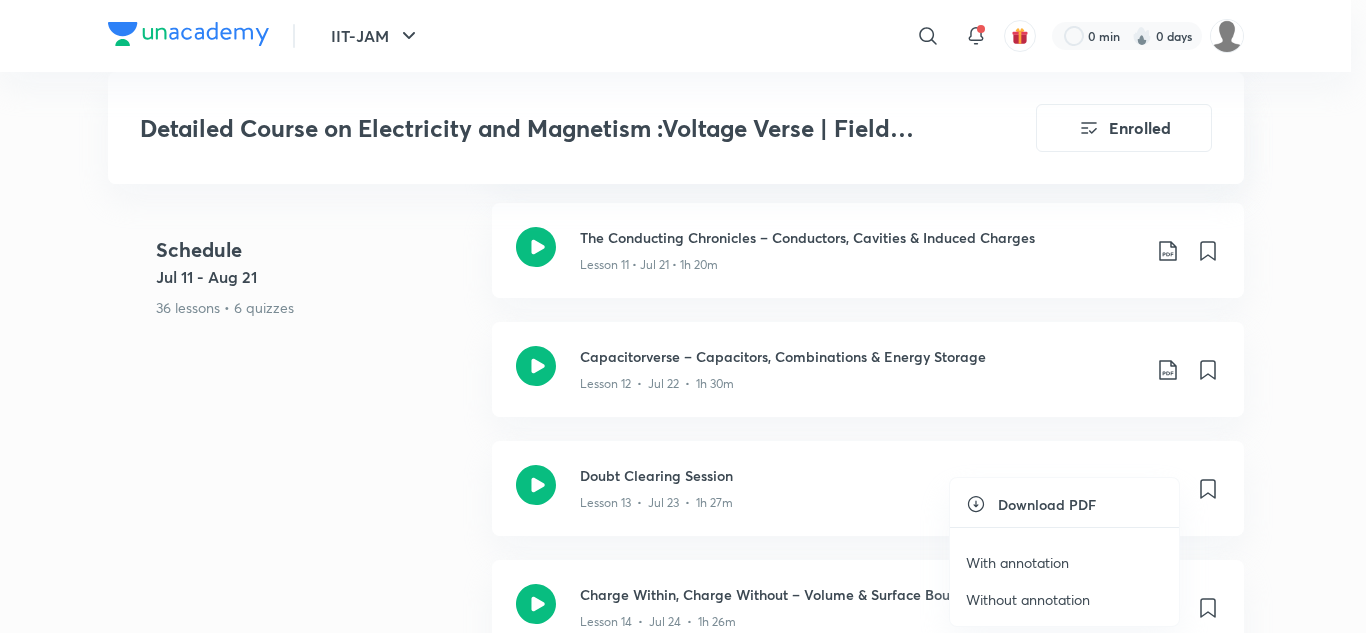 click on "With annotation" at bounding box center (1017, 562) 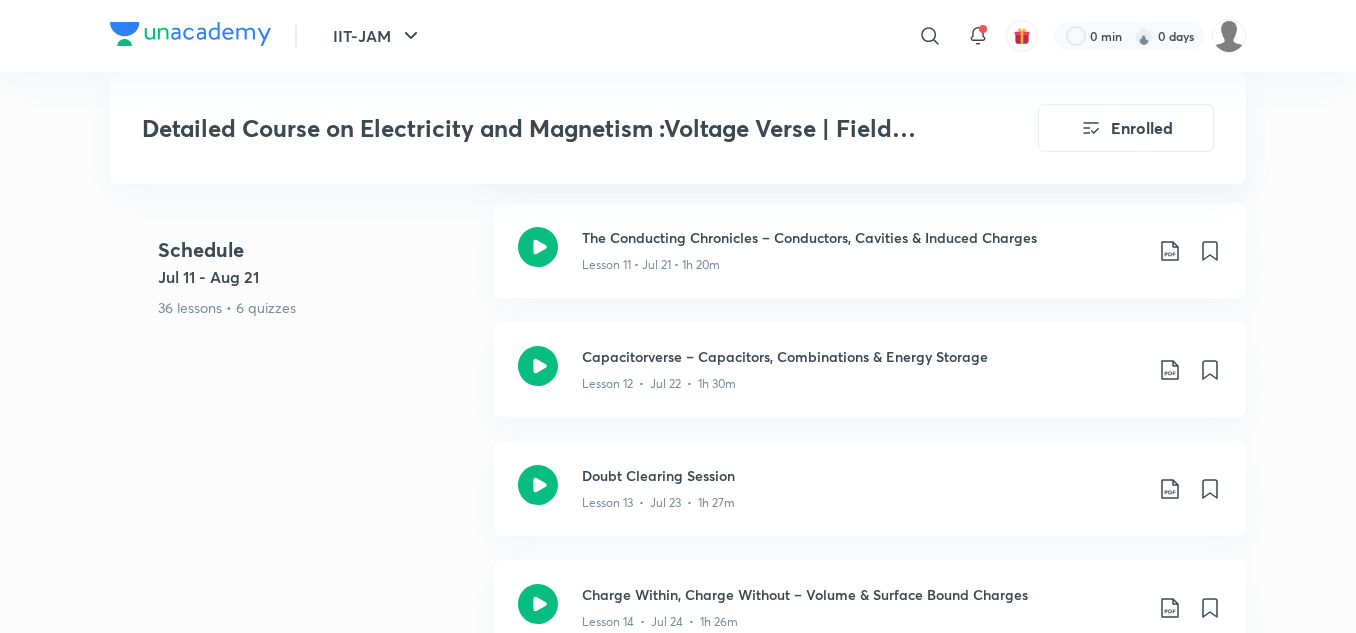 click on "IIT-JAM  ​ 0 min 0 days Detailed Course on Electricity and Magnetism :Voltage Verse | Fields & Forces Enrolled IIT-JAM  Plus Syllabus Physics Hindi Detailed Course on Electricity and Magnetism :Voltage Verse | Fields & Forces Amit Ranjan ✅ Complete theory + problem-solving from basics to JAM level
✅ Clear, visual explanations with unique analogies
✅ All PYQs and expected questions covered
✅ Perfect blend of conceptual depth and exam-focused tric...  Read more Updates About Enrolled Demo classes   Watch free classes by the educators of this batch   113 Hindi Physics Time Dependent Perturbation Theory || MCQ Problems (JEST Sp) Amit Ranjan 2nd Jun • 59m   155 Hindi Physics Mulitpole Expansion || JEST Special || Discussion Amit Ranjan 13th Jun • 1h    182 Hindi Physics Scattering In Quantum Mechanics #1 Amit Ranjan 10th Jun • 1h    172 Hindi Physics Scattering In Quantum Mechanics #2 Amit Ranjan 11th Jun • 1h  Resume Lesson 11 from 80:52mins Lesson 11  •  Jul 21  •  1h 20m  Schedule" at bounding box center [678, 1471] 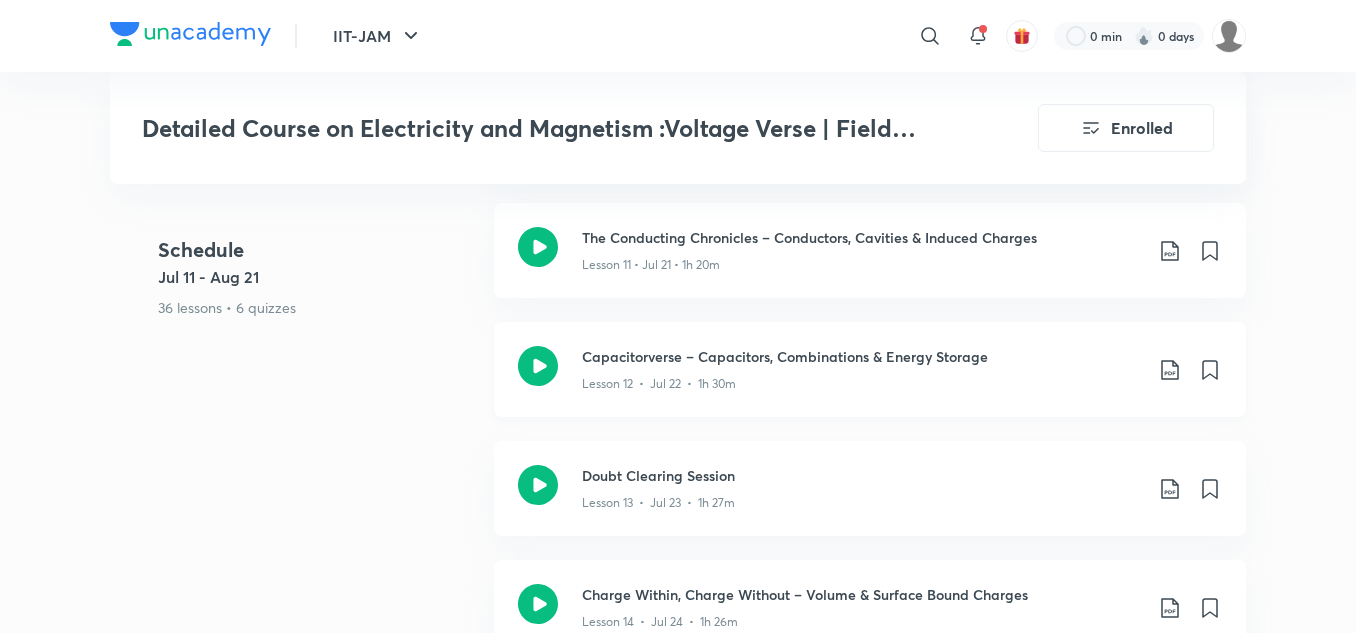click 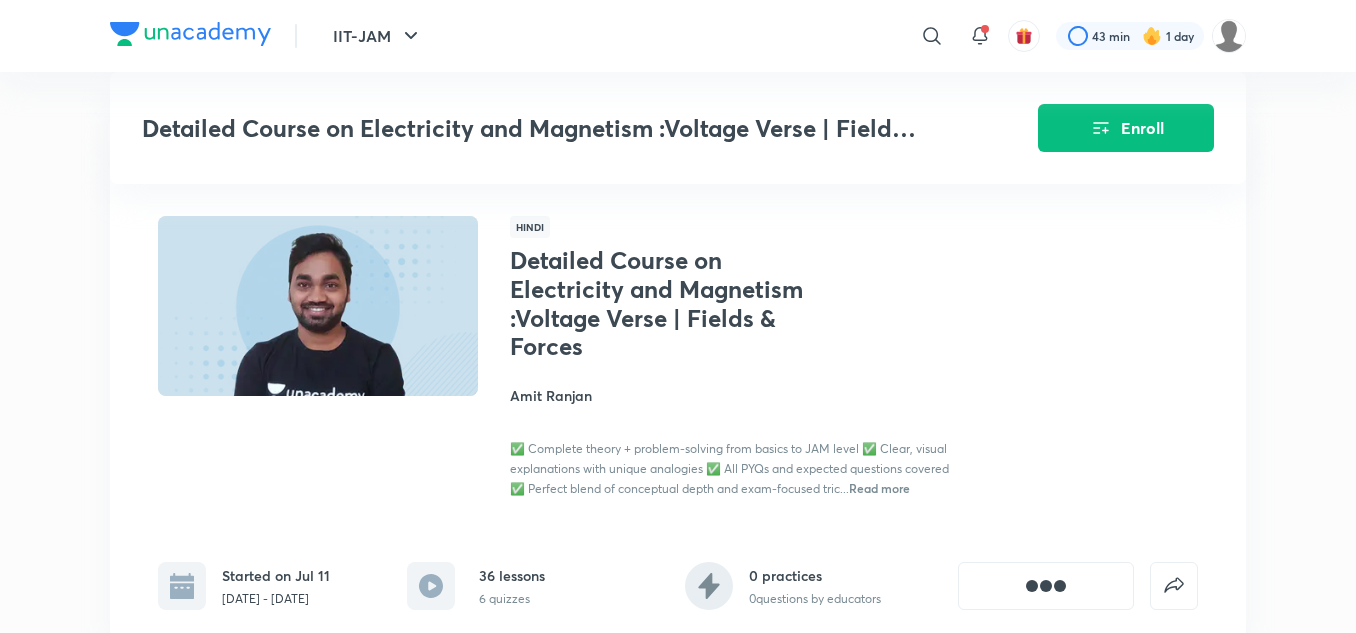 scroll, scrollTop: 2291, scrollLeft: 0, axis: vertical 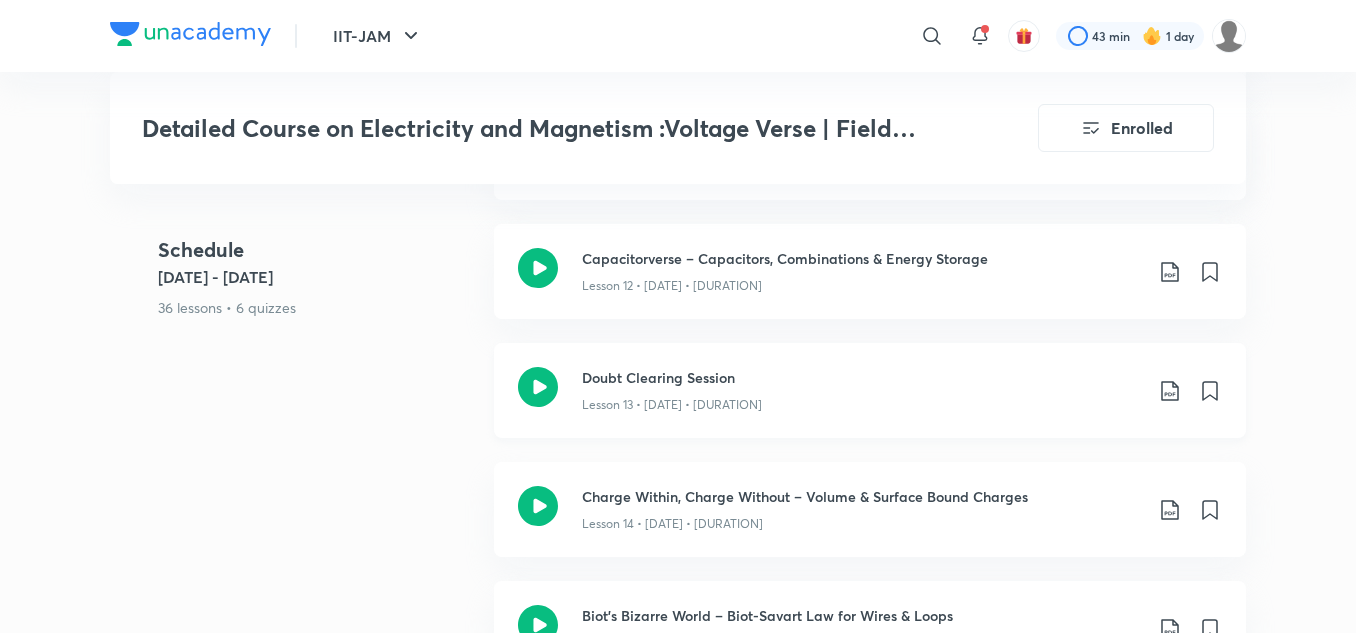 click 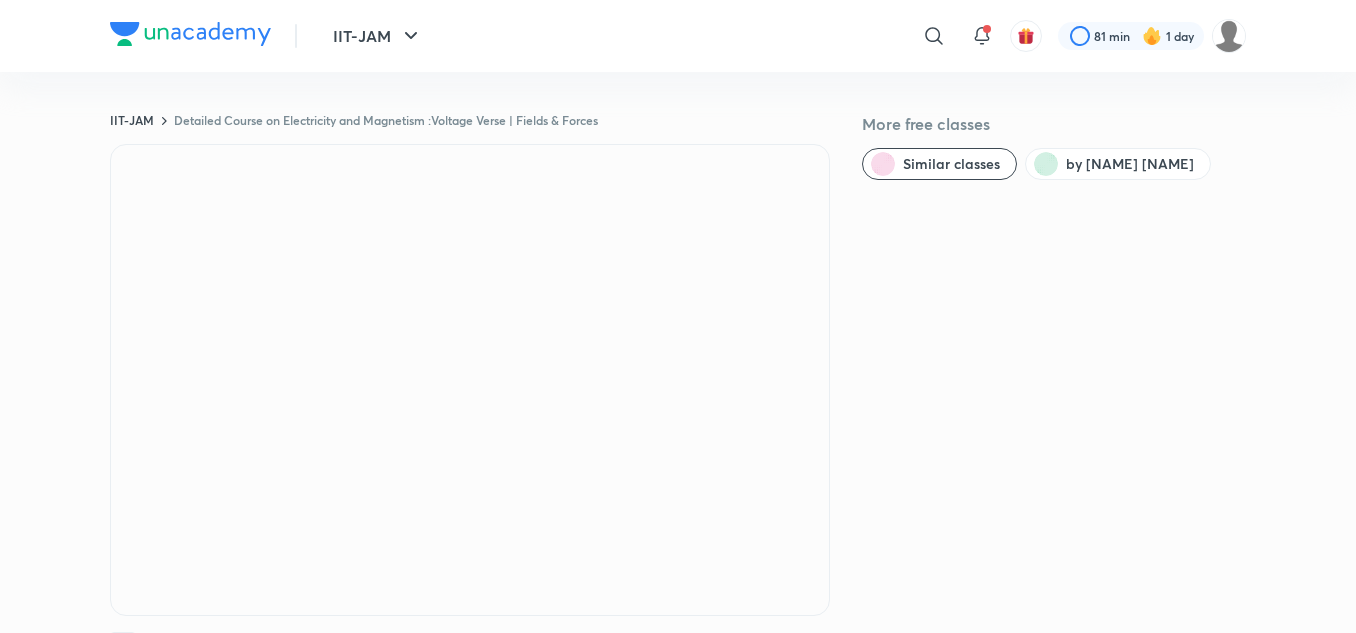 scroll, scrollTop: 1306, scrollLeft: 0, axis: vertical 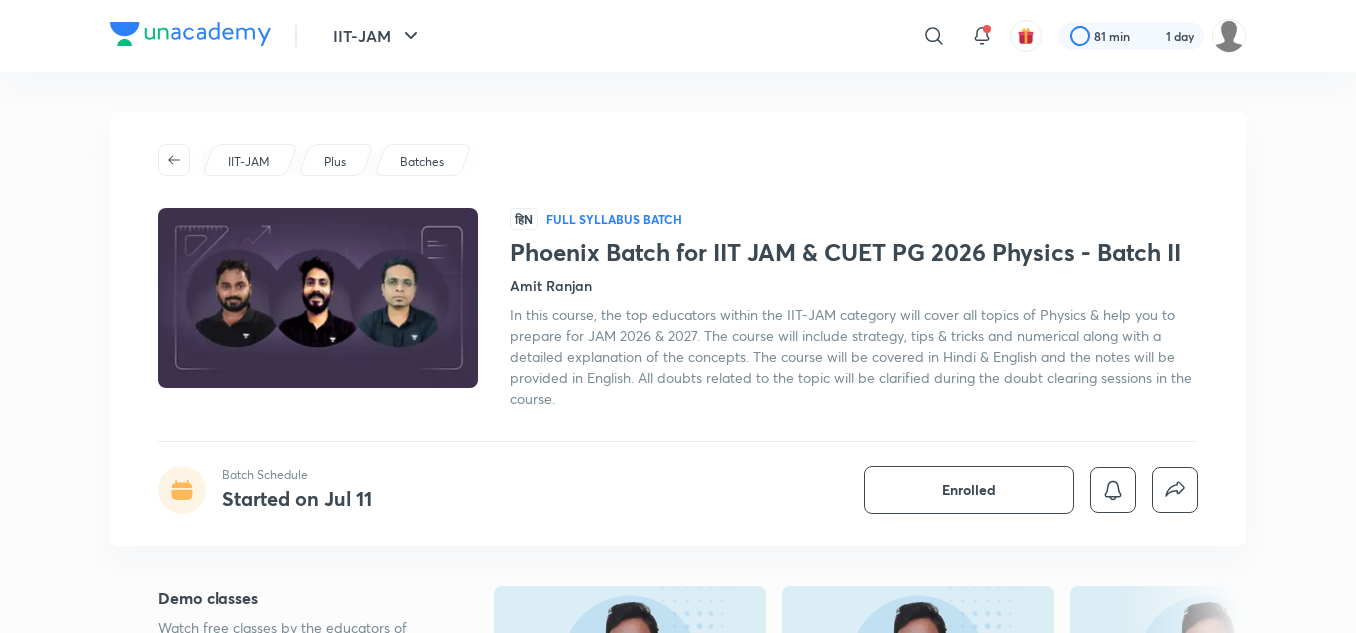 click at bounding box center [174, 160] 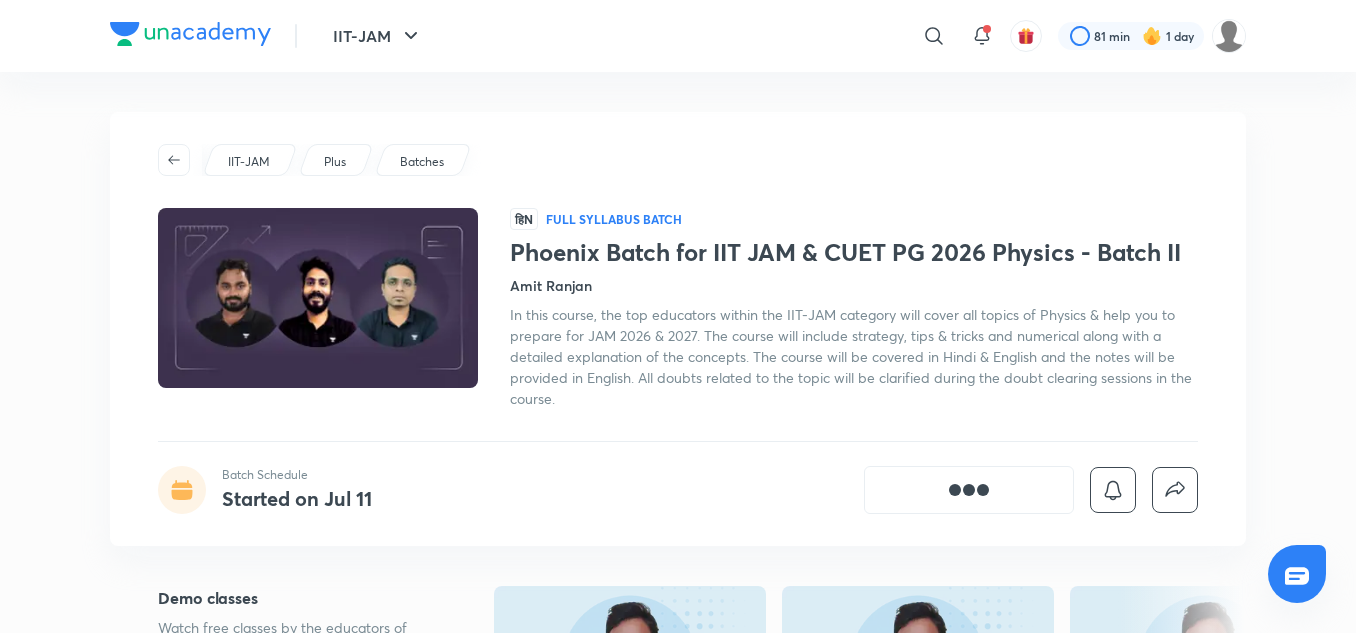 scroll, scrollTop: 0, scrollLeft: 0, axis: both 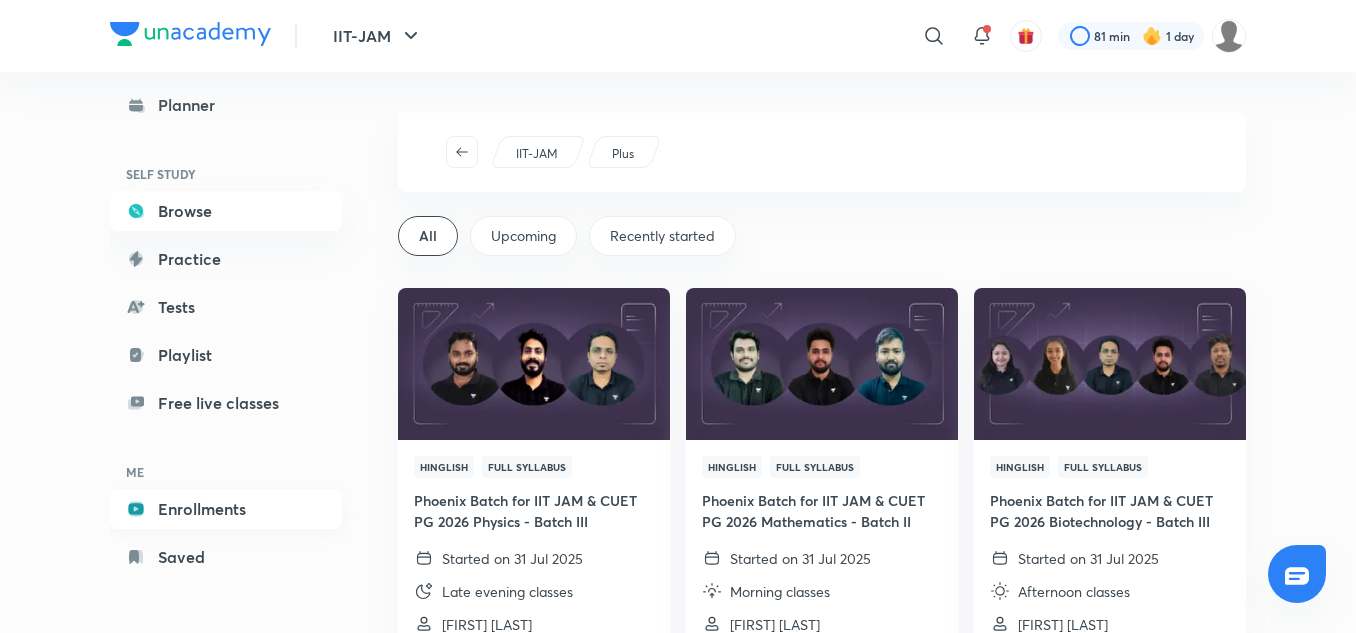 click on "Enrollments" at bounding box center (226, 509) 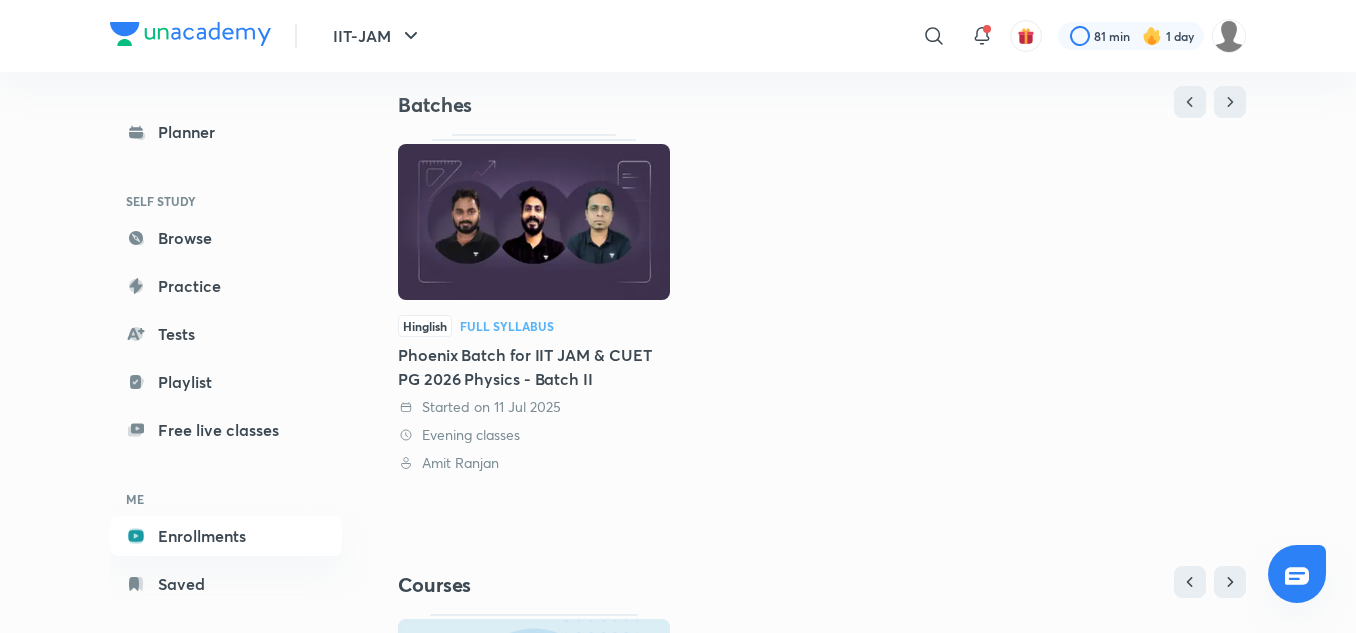 scroll, scrollTop: 544, scrollLeft: 0, axis: vertical 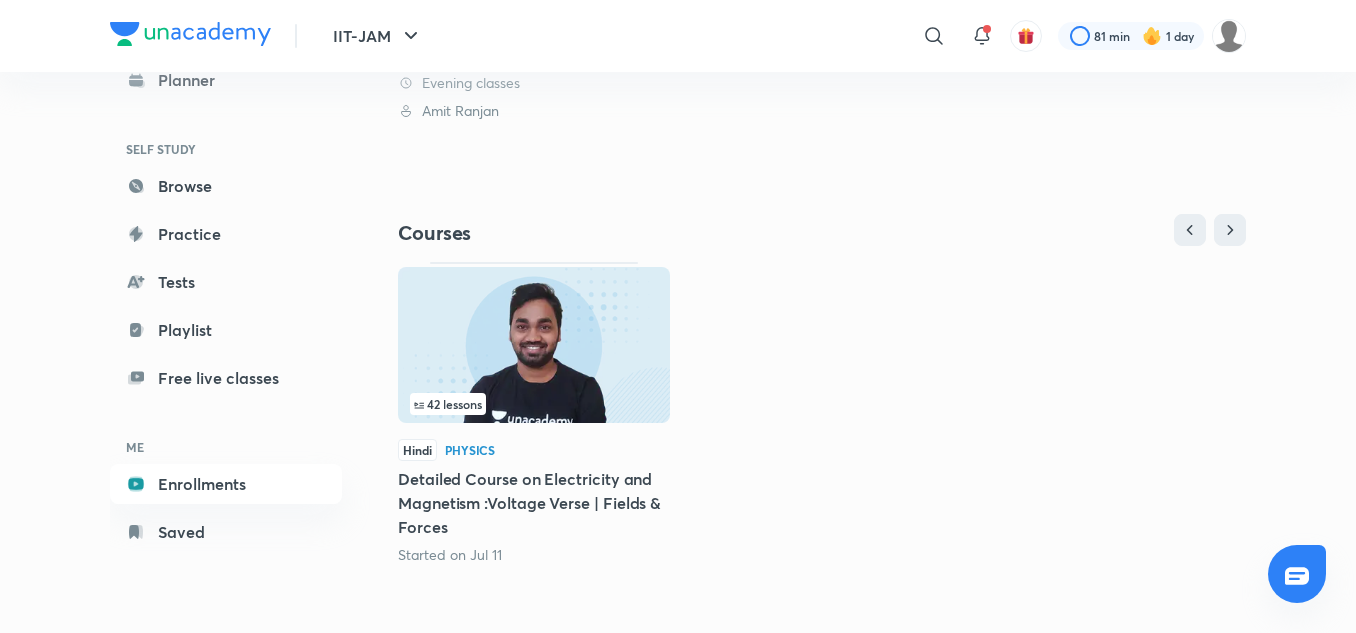 click on "42   lessons" at bounding box center [534, 346] 